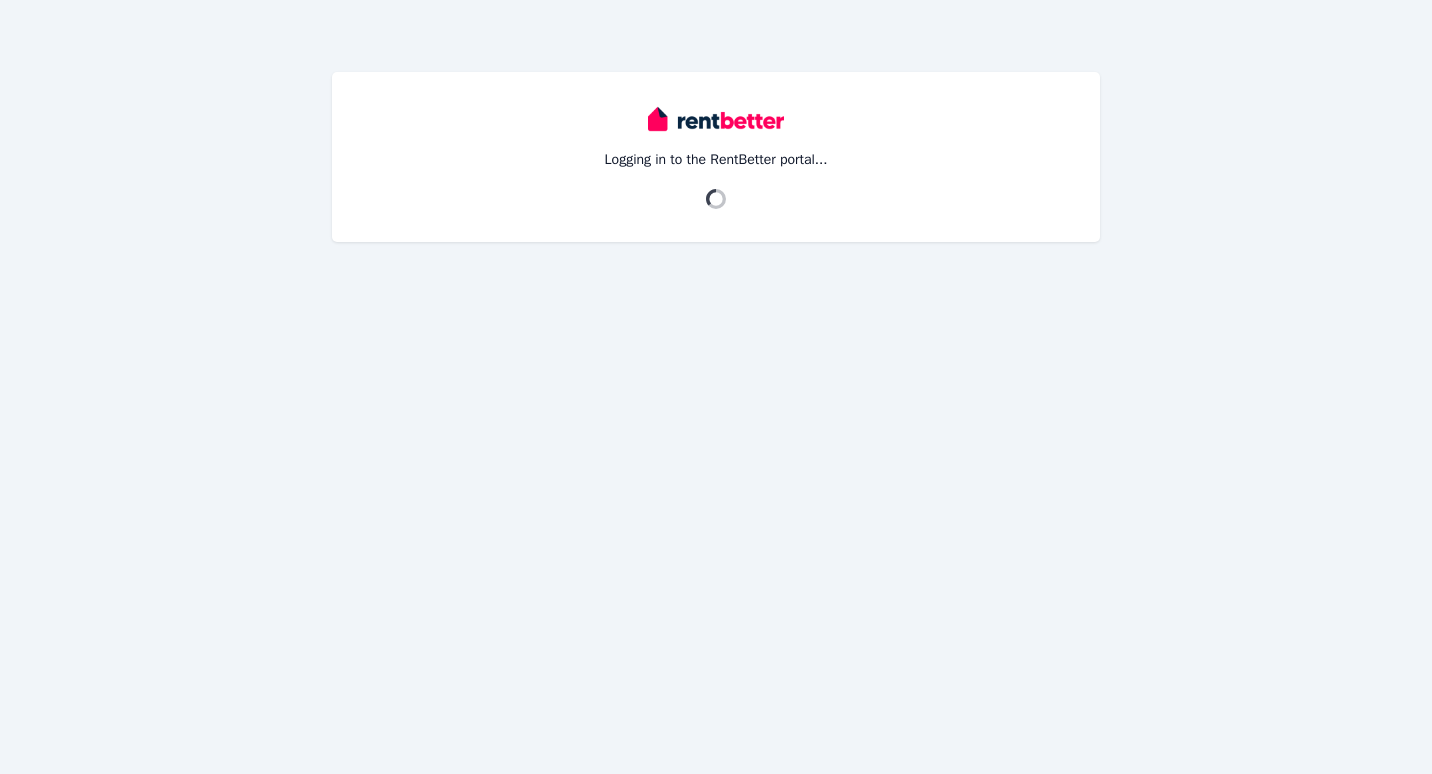 scroll, scrollTop: 0, scrollLeft: 0, axis: both 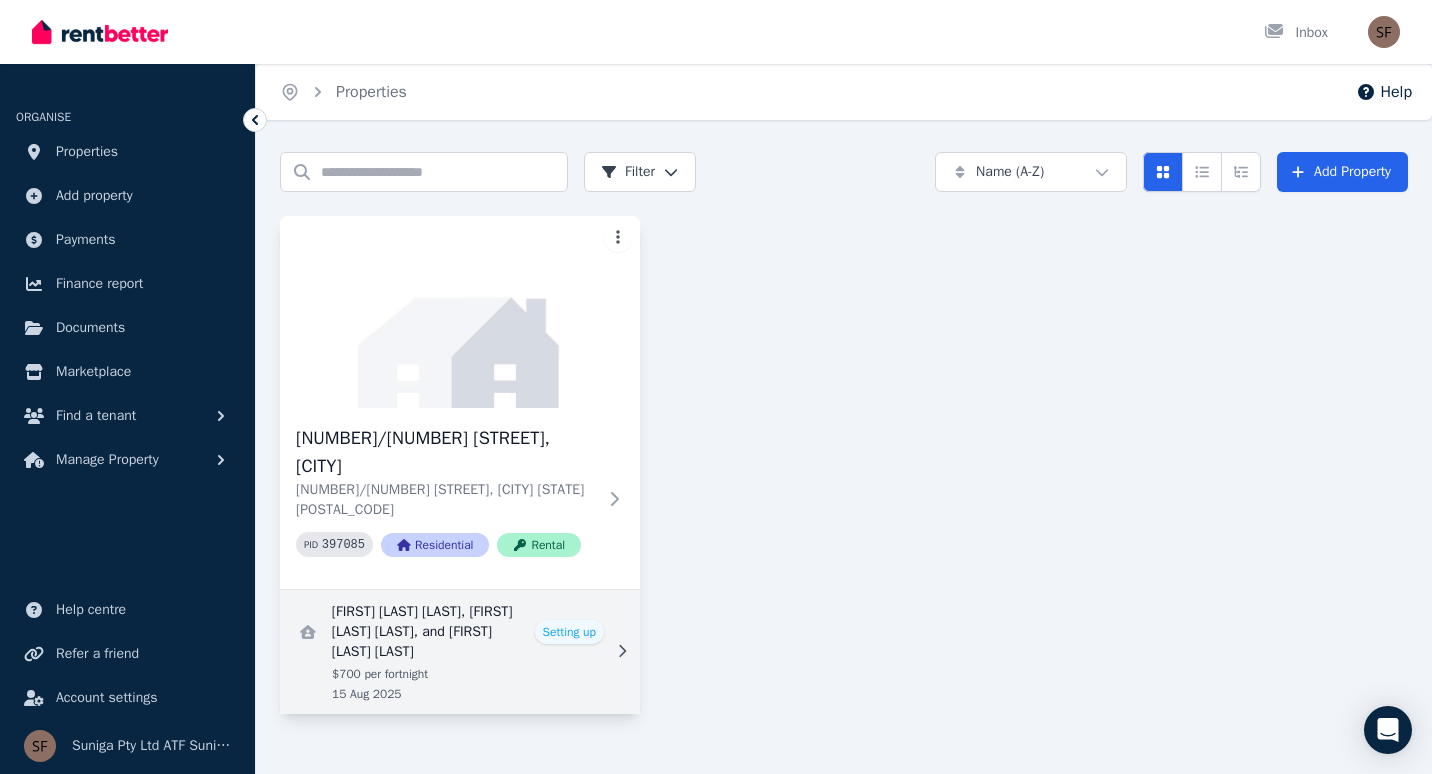 click at bounding box center [460, 652] 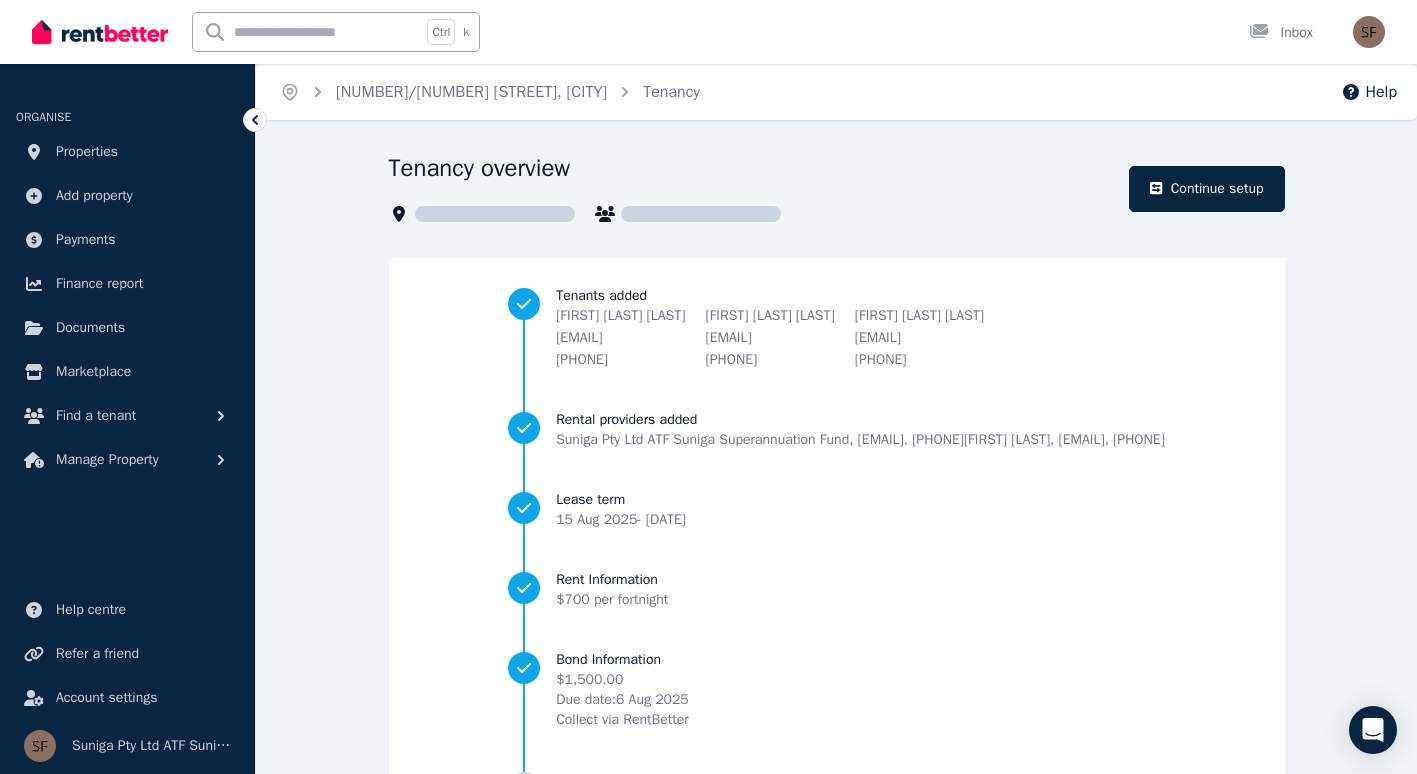 scroll, scrollTop: 186, scrollLeft: 0, axis: vertical 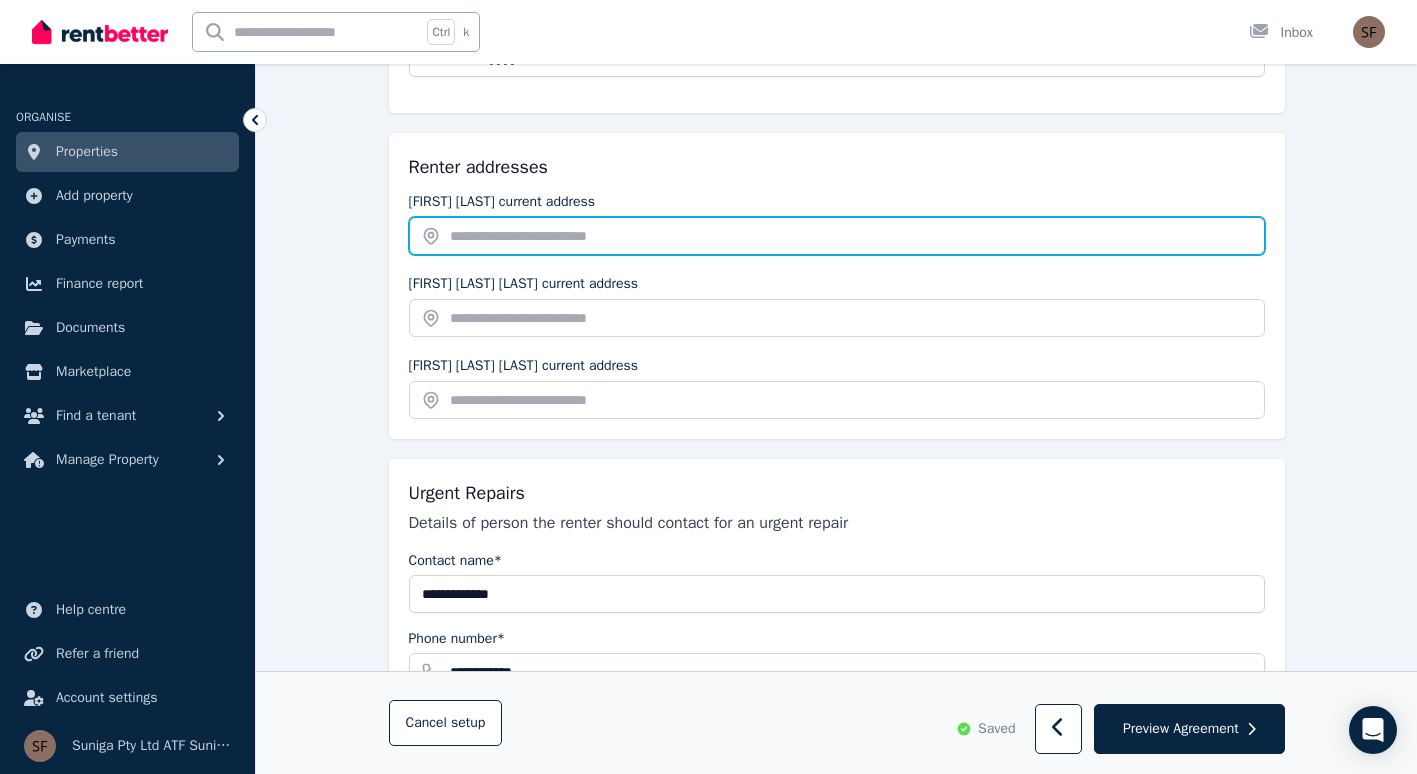click at bounding box center [837, 236] 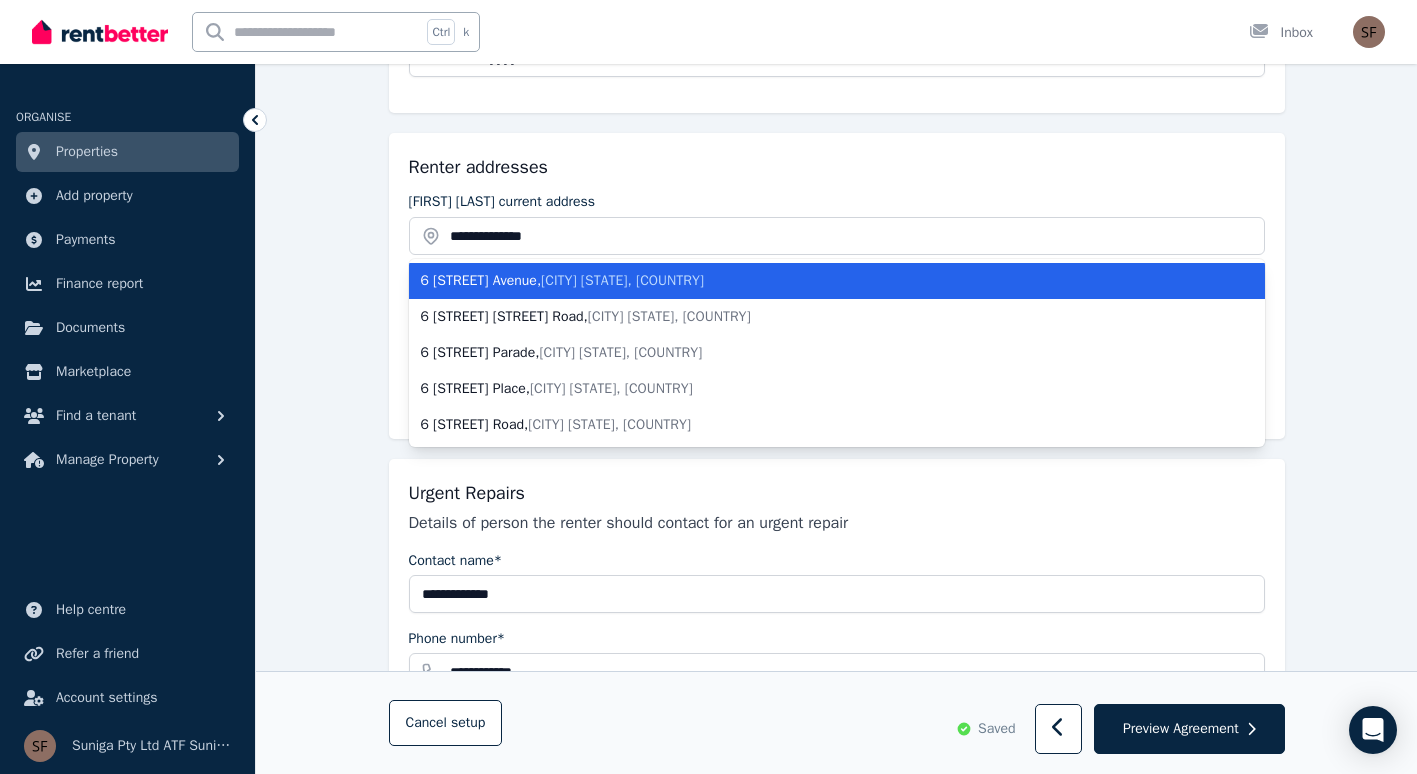 click on "6 [STREET] Avenue , [CITY] [STATE], [COUNTRY]" at bounding box center (825, 281) 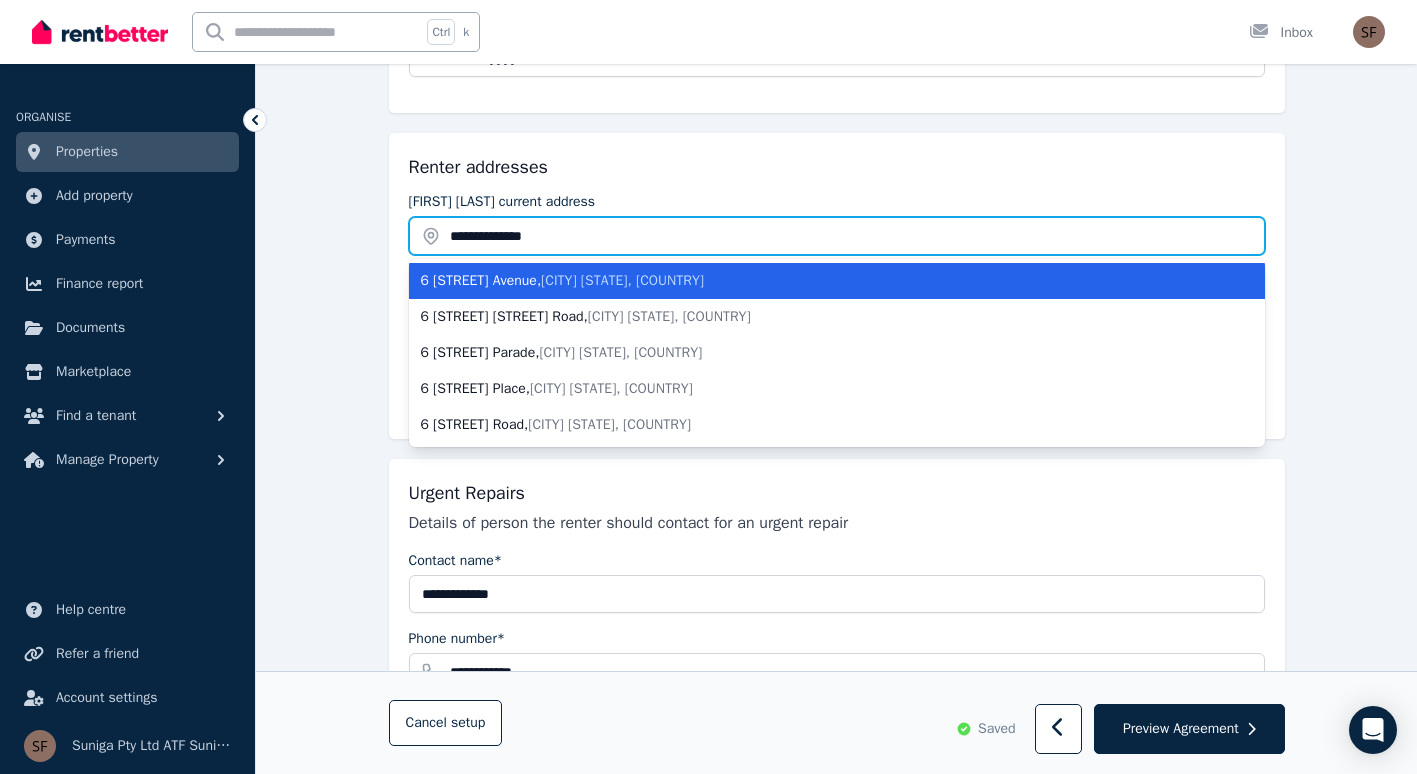 type on "**********" 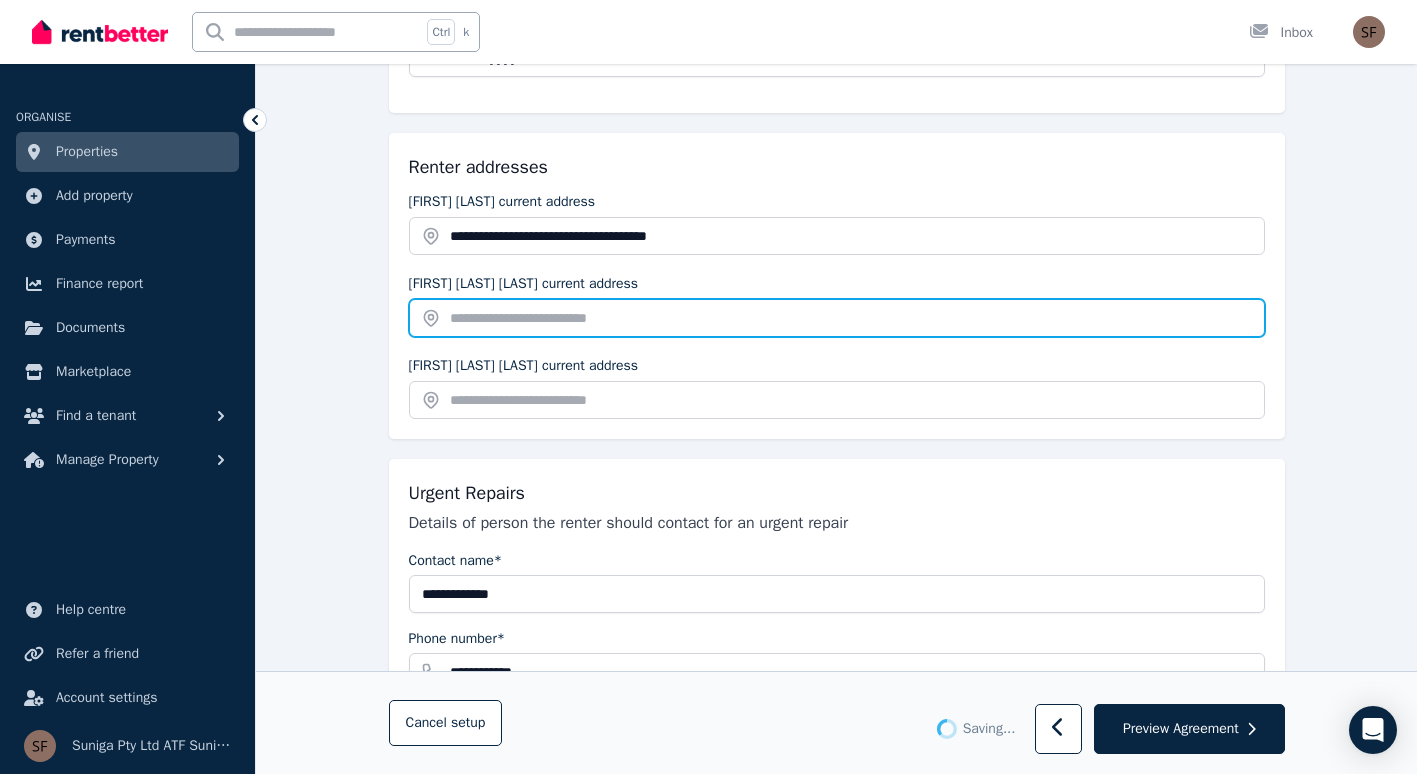click at bounding box center (837, 318) 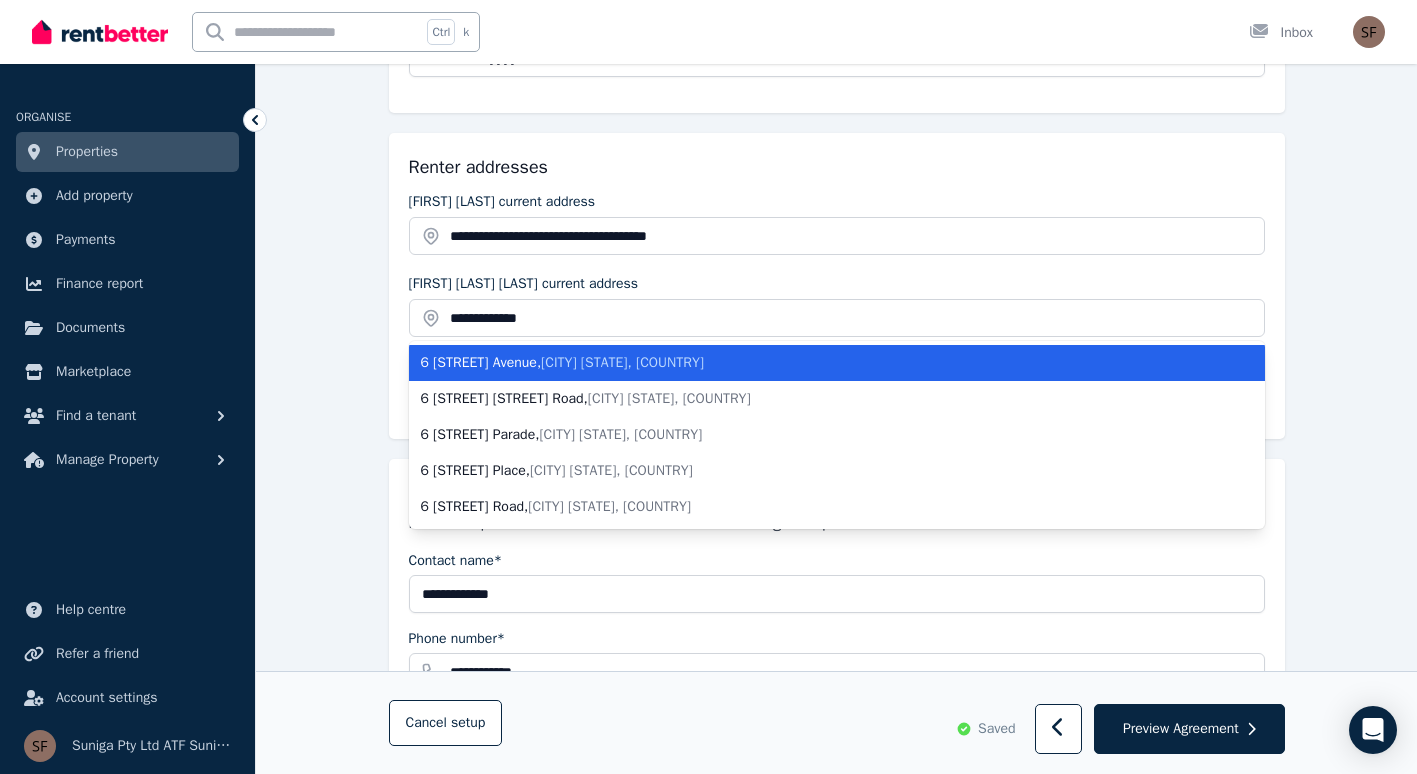 click on "6 [STREET] Avenue , [CITY] [STATE], [COUNTRY]" at bounding box center (825, 363) 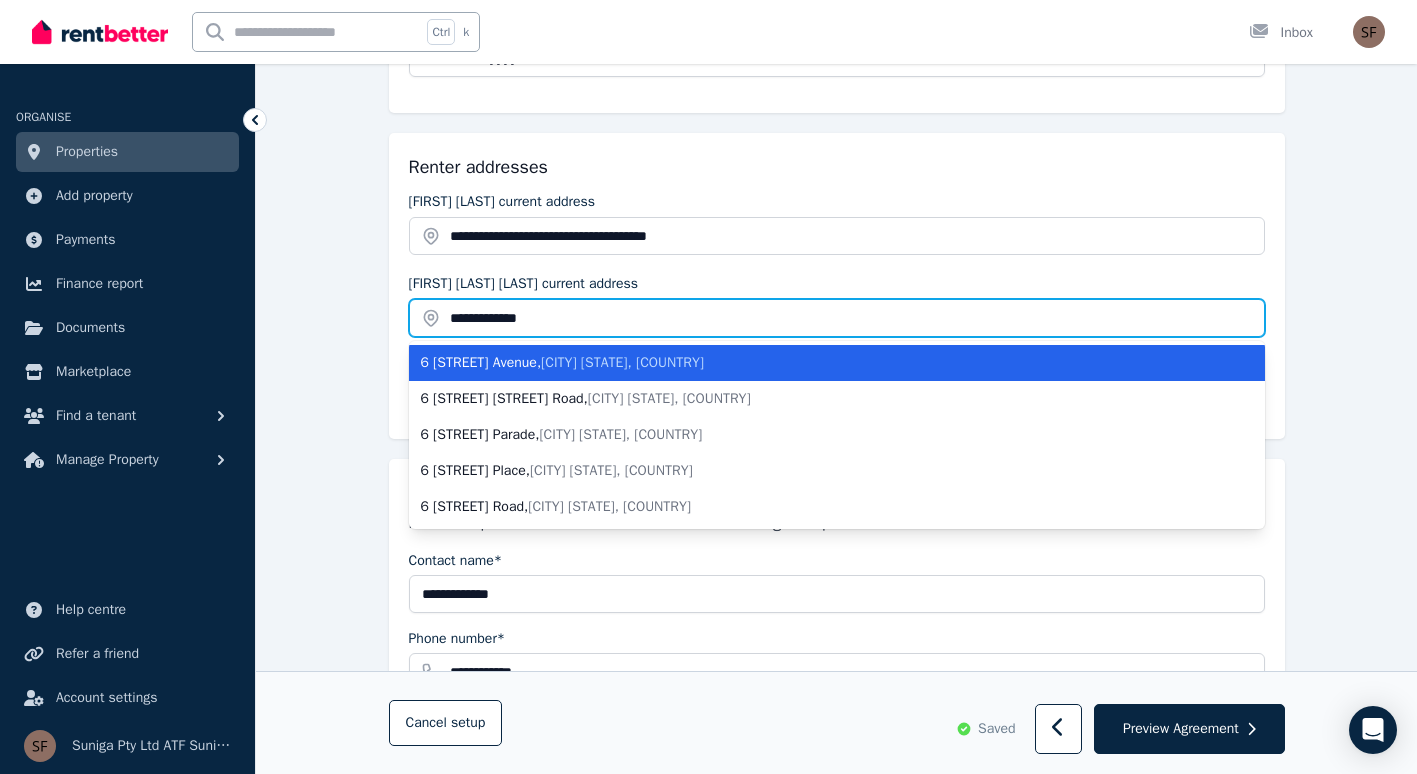 type on "**********" 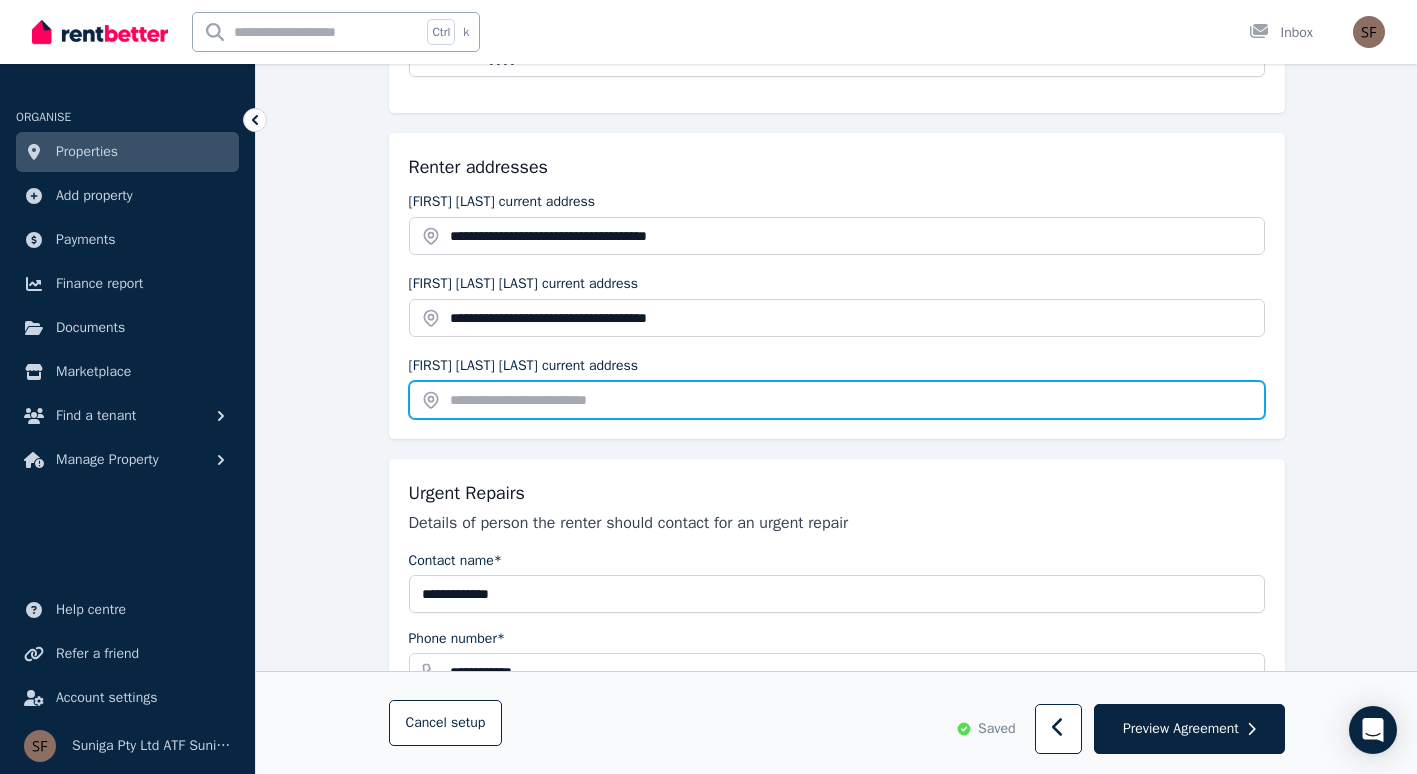 click at bounding box center (837, 400) 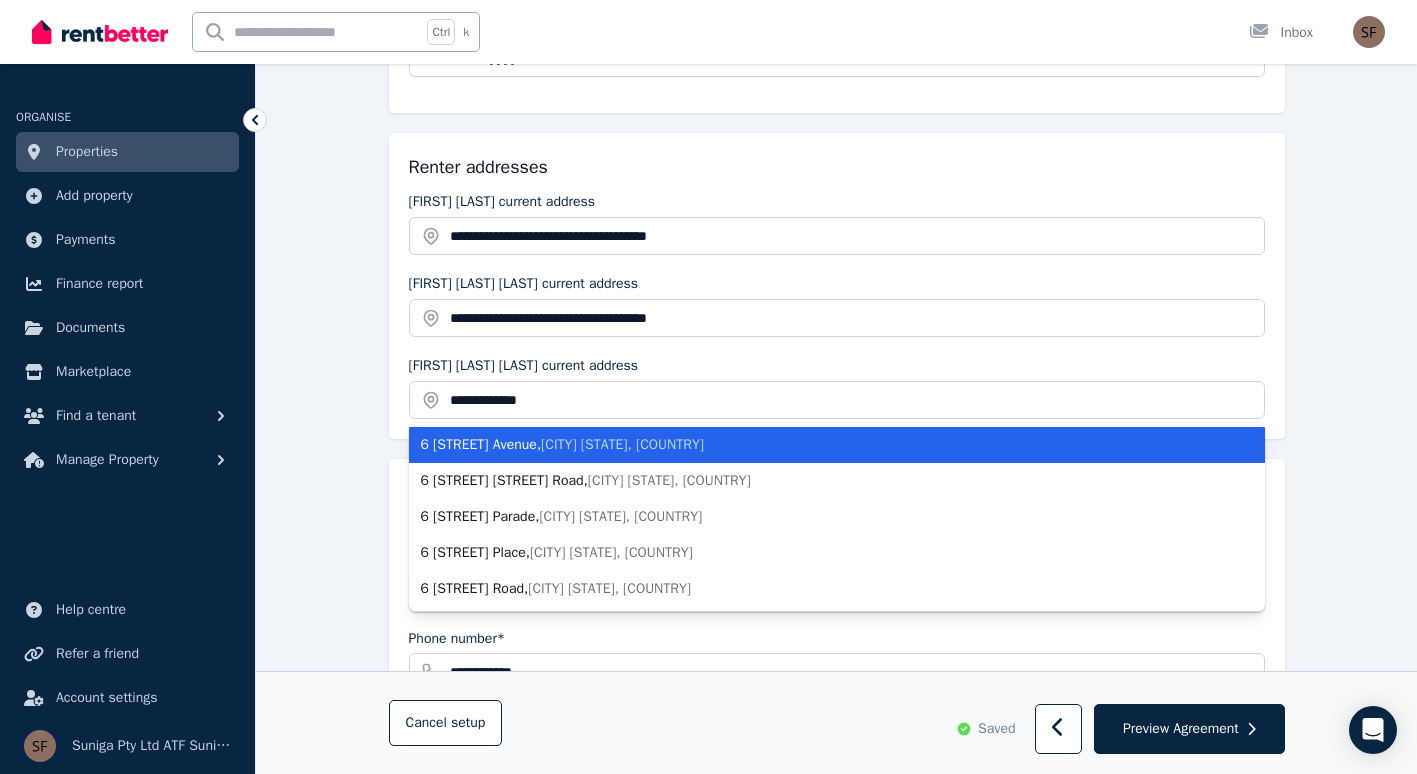 click on "6 [STREET] Avenue , [CITY] [STATE], [COUNTRY]" at bounding box center [825, 445] 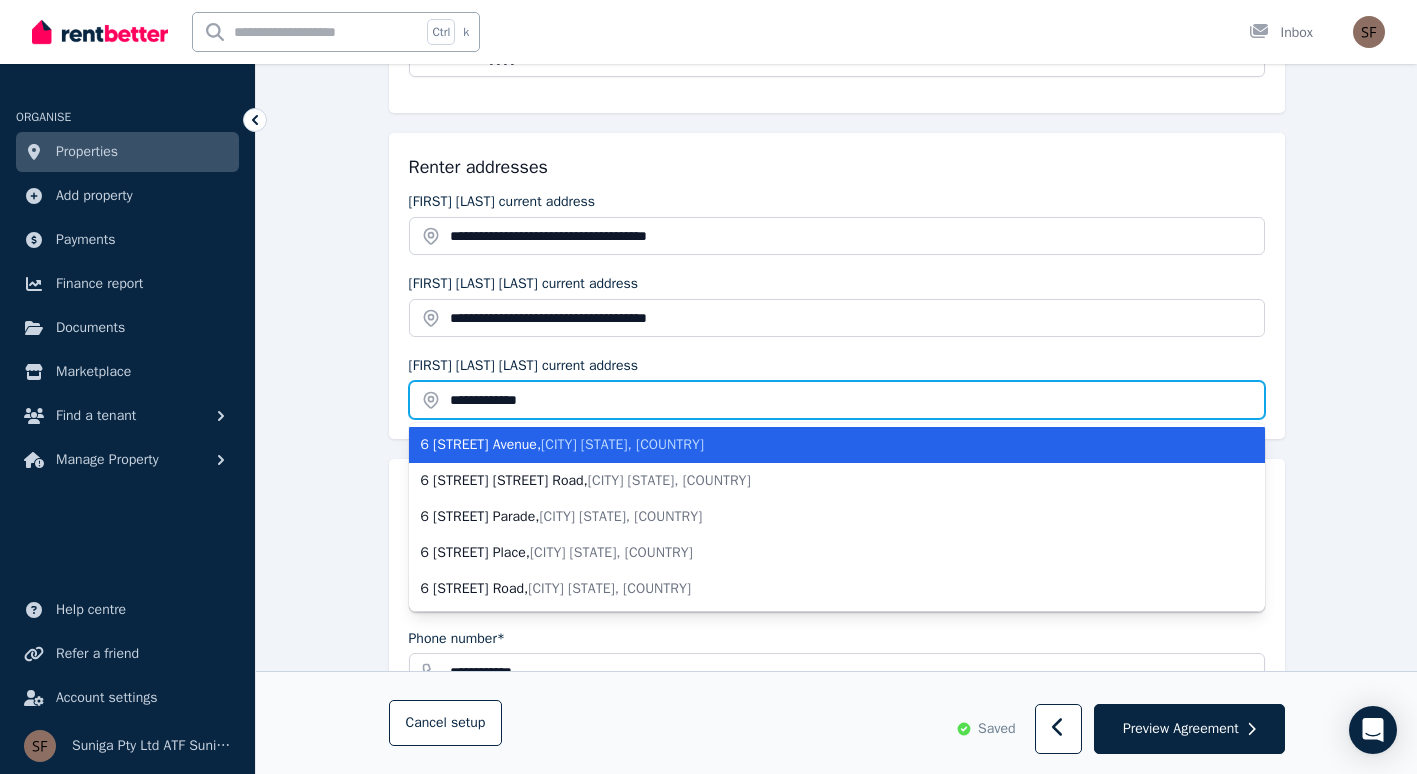 type on "**********" 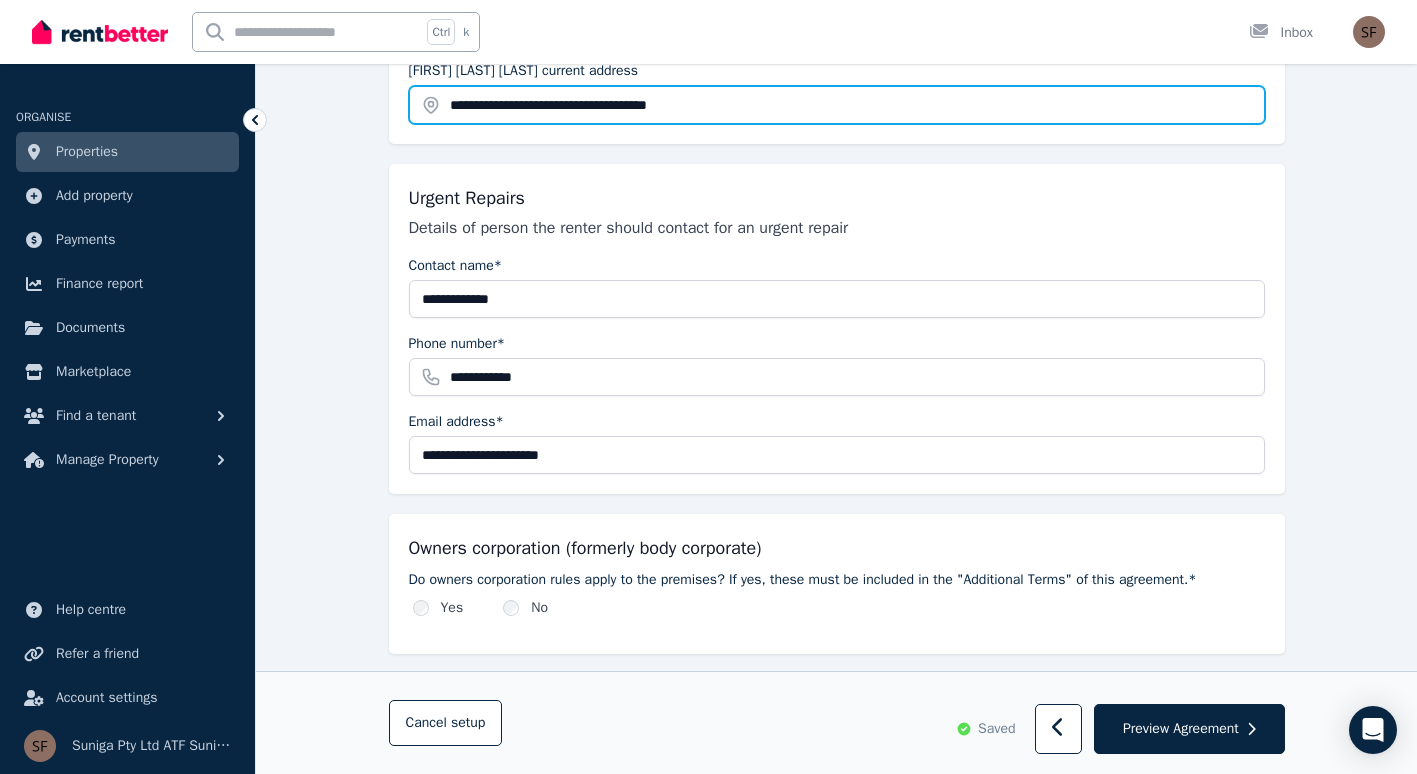 scroll, scrollTop: 683, scrollLeft: 0, axis: vertical 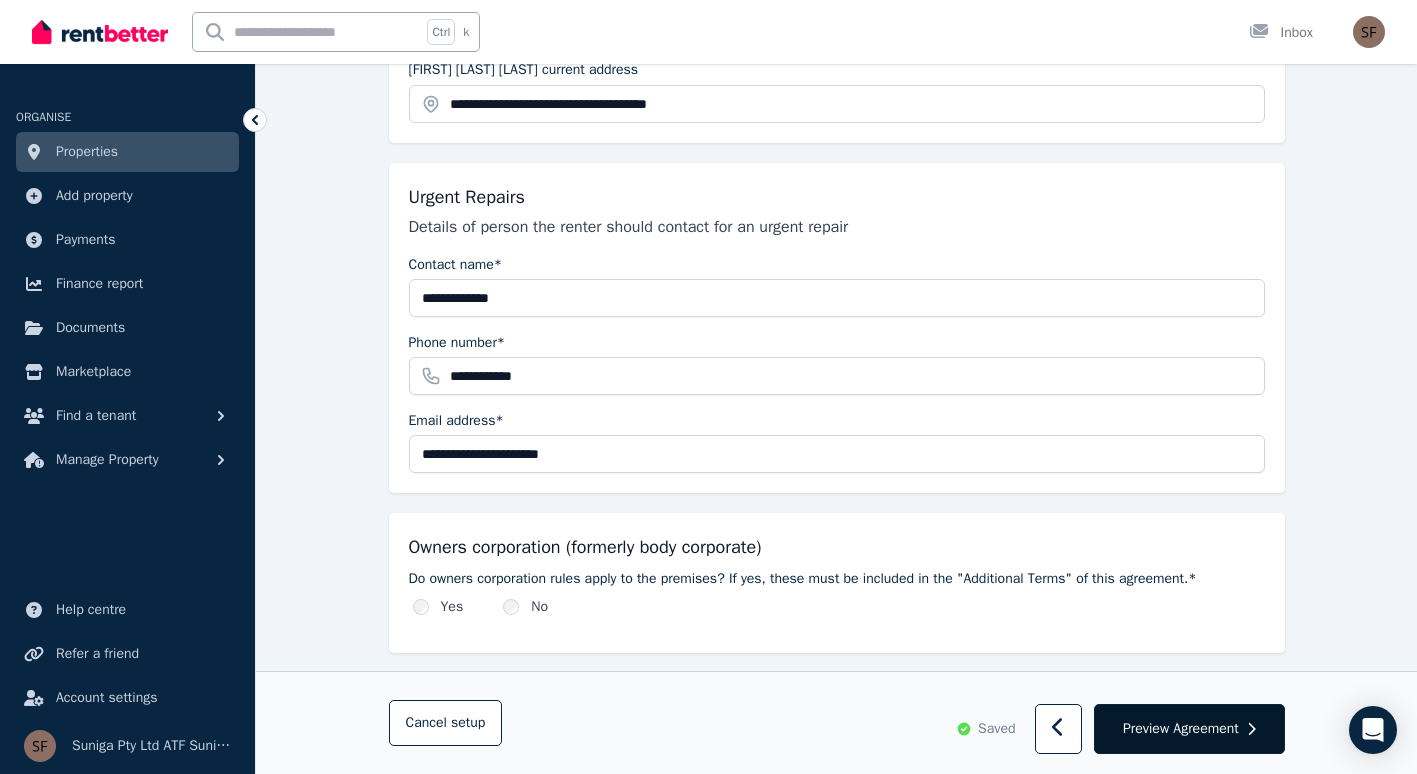 click on "Preview Agreement" at bounding box center [1181, 729] 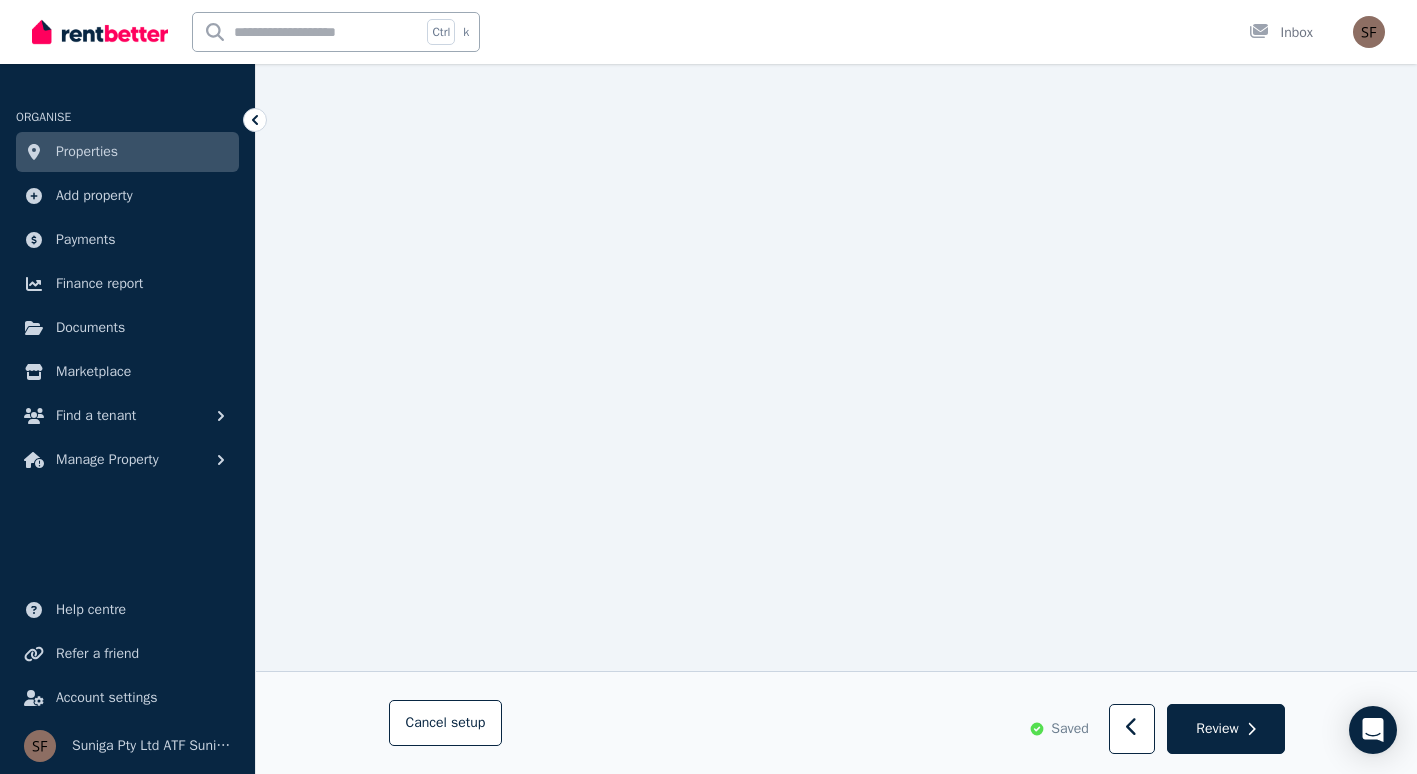 scroll, scrollTop: 683, scrollLeft: 0, axis: vertical 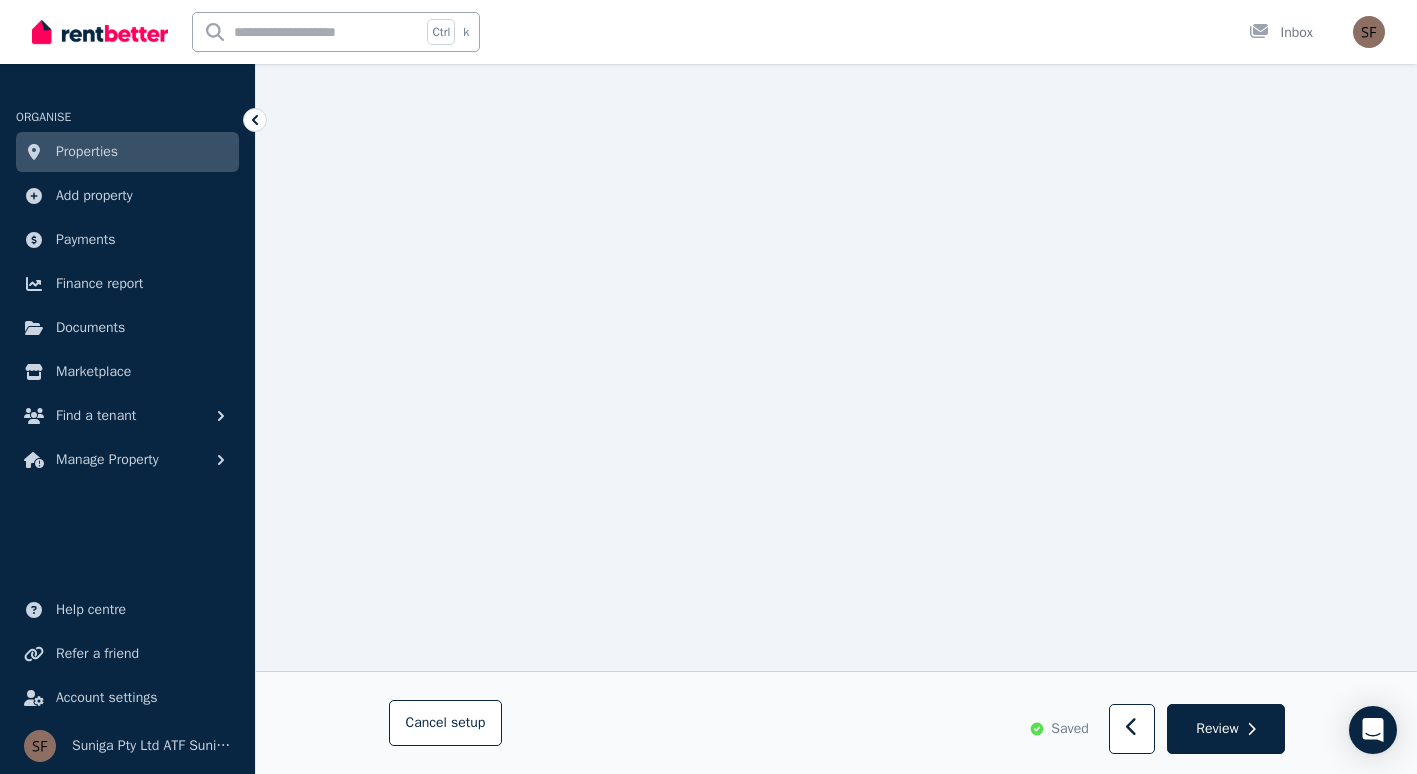 click on "Review" at bounding box center [1217, 729] 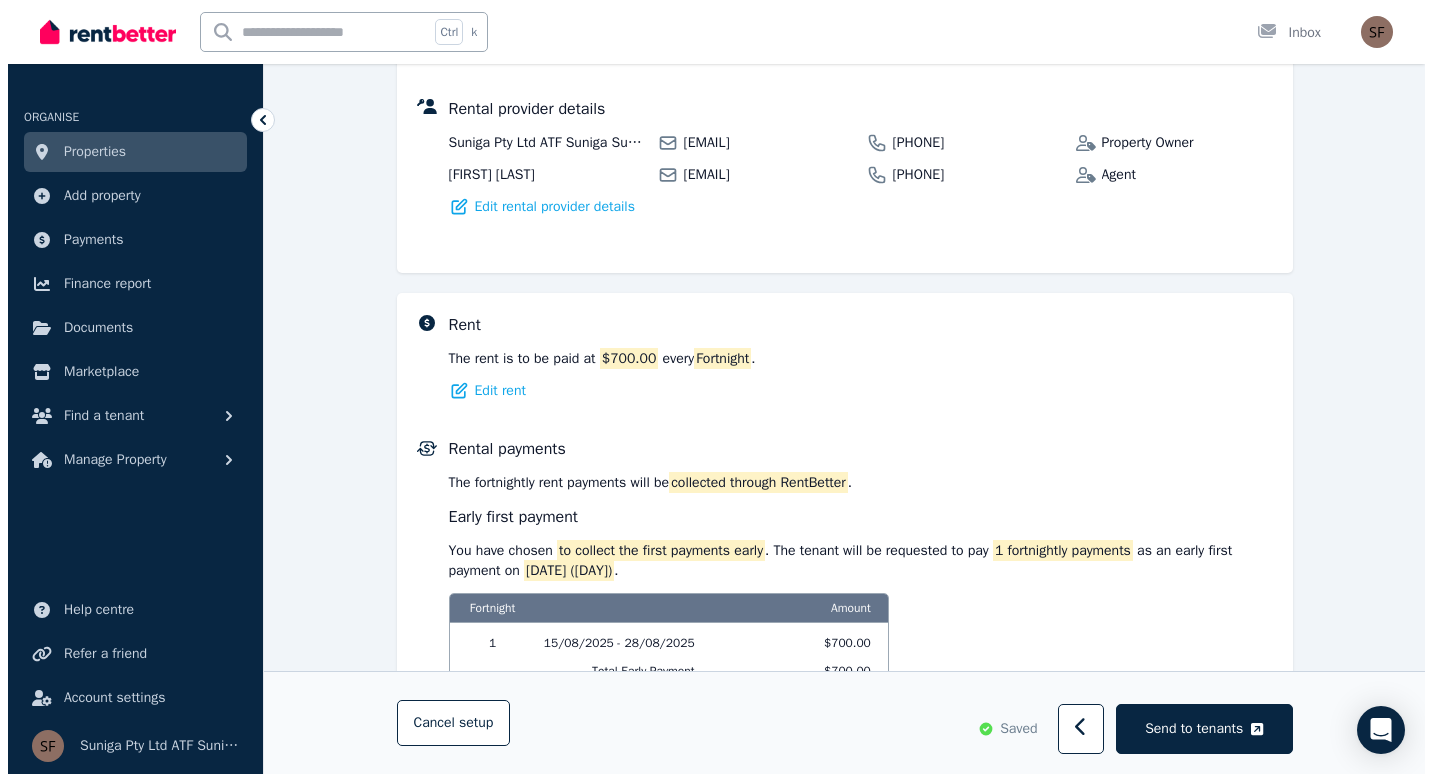 scroll, scrollTop: 0, scrollLeft: 0, axis: both 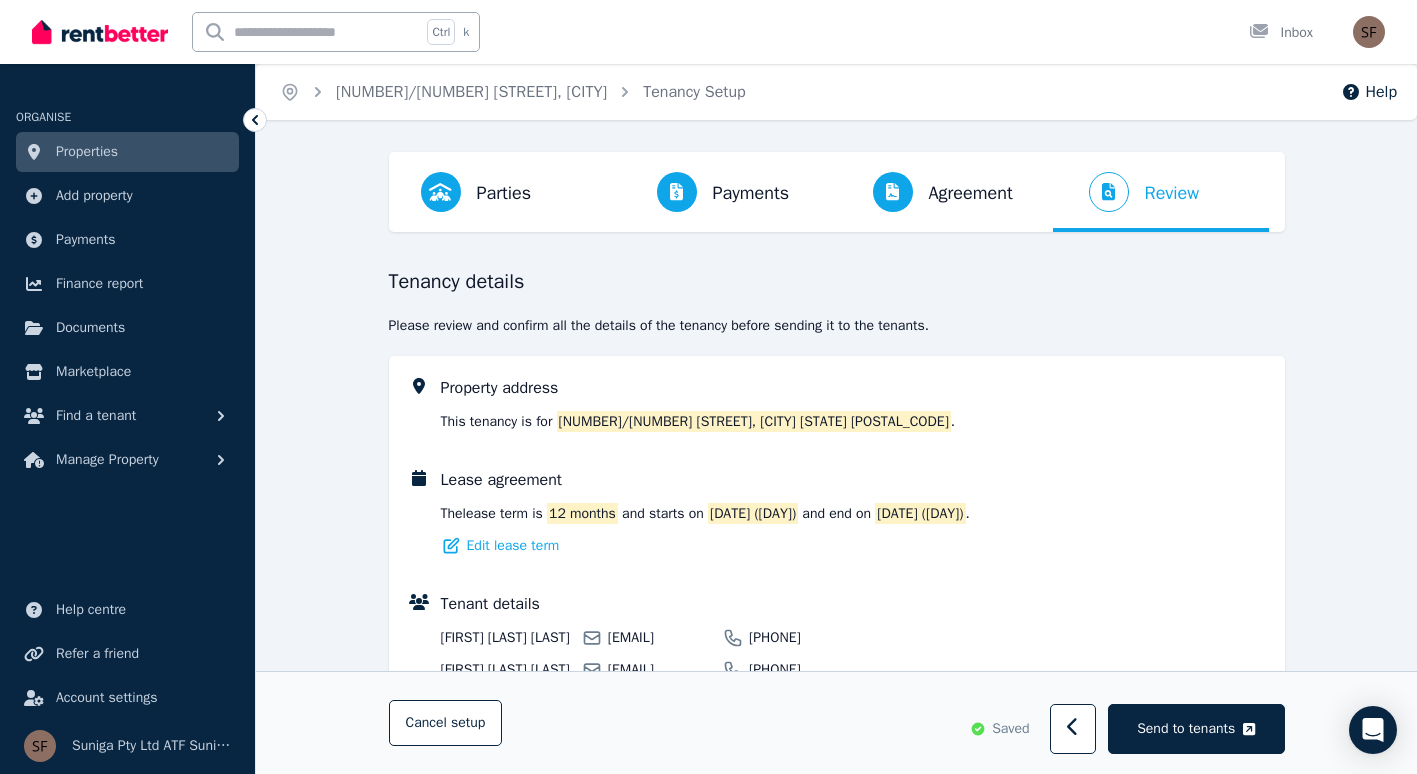 click on "Send to tenants" at bounding box center [1186, 729] 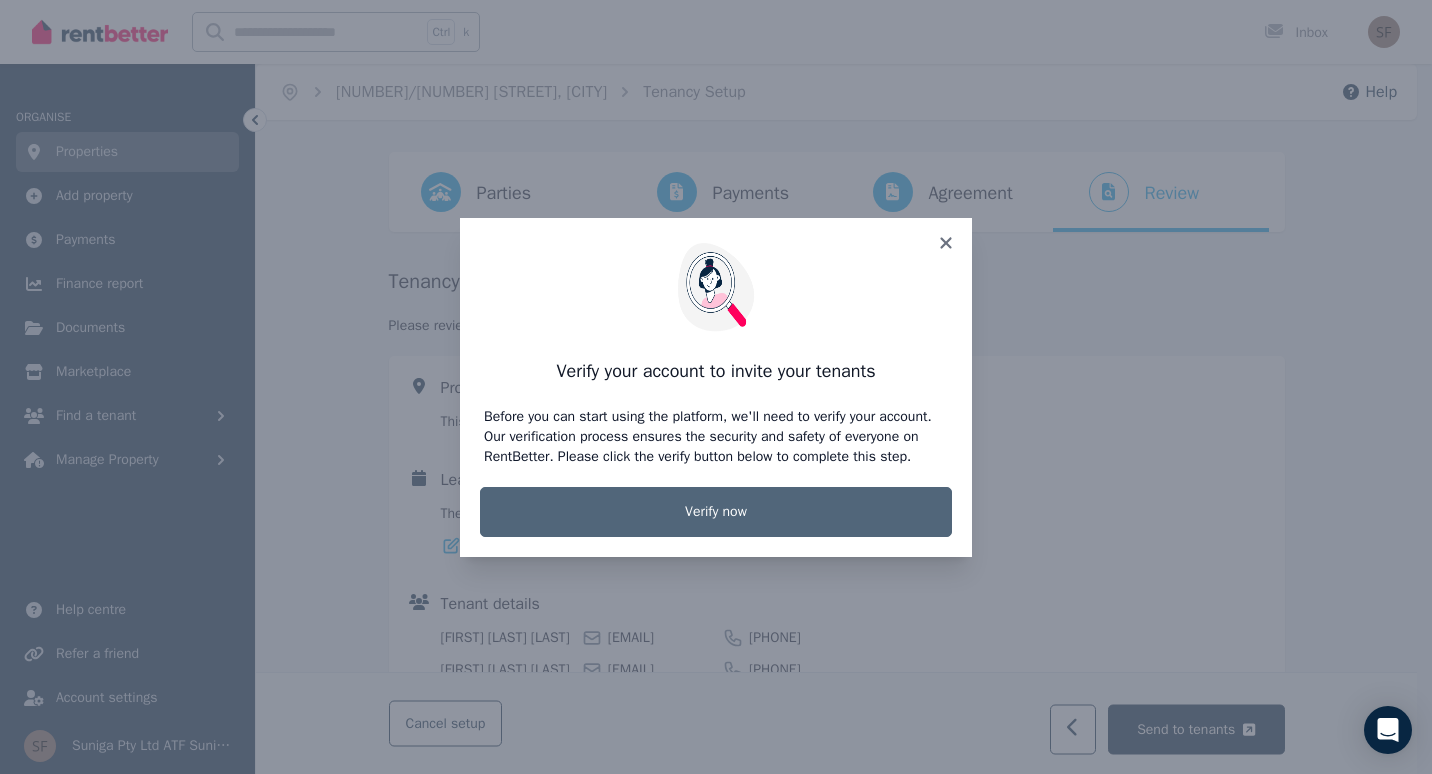 click on "Verify now" at bounding box center [716, 512] 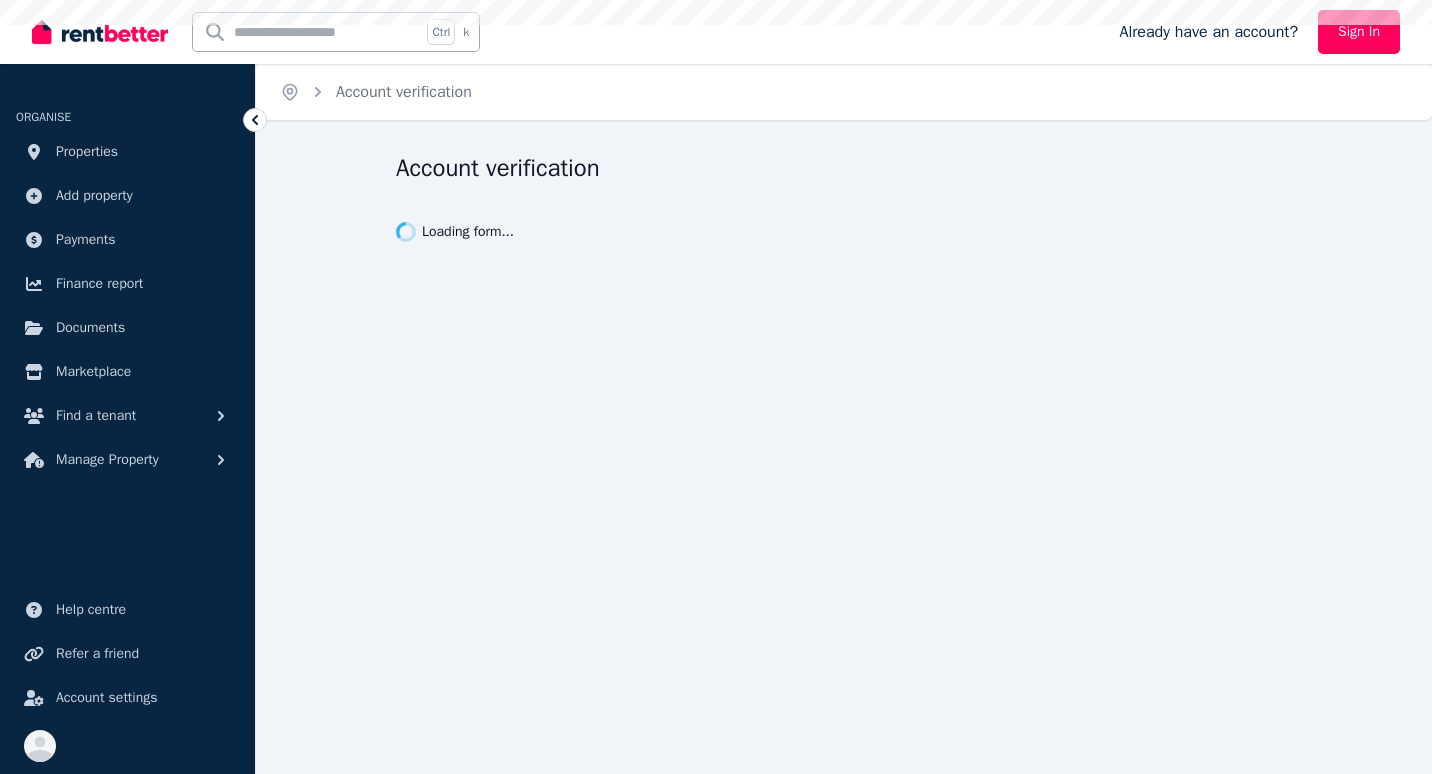scroll, scrollTop: 0, scrollLeft: 0, axis: both 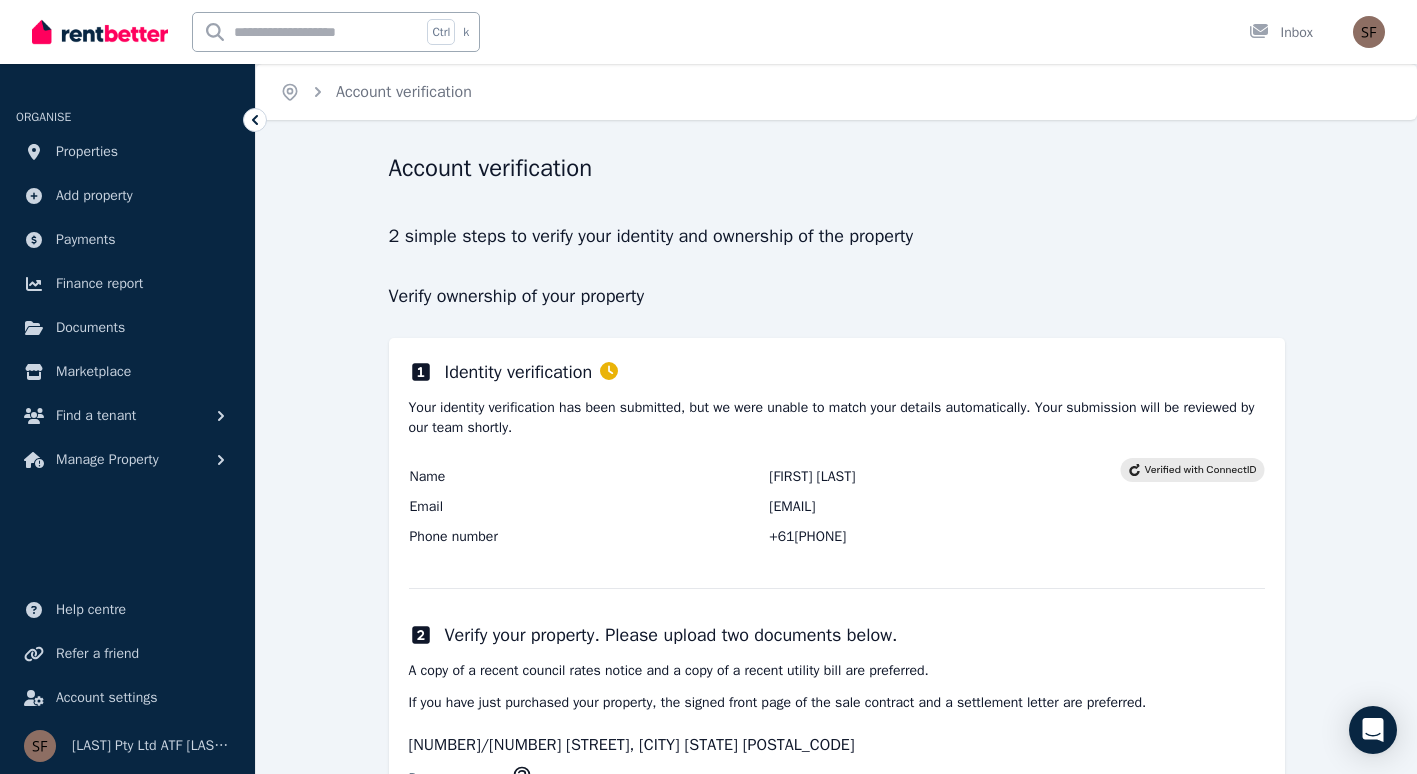 click 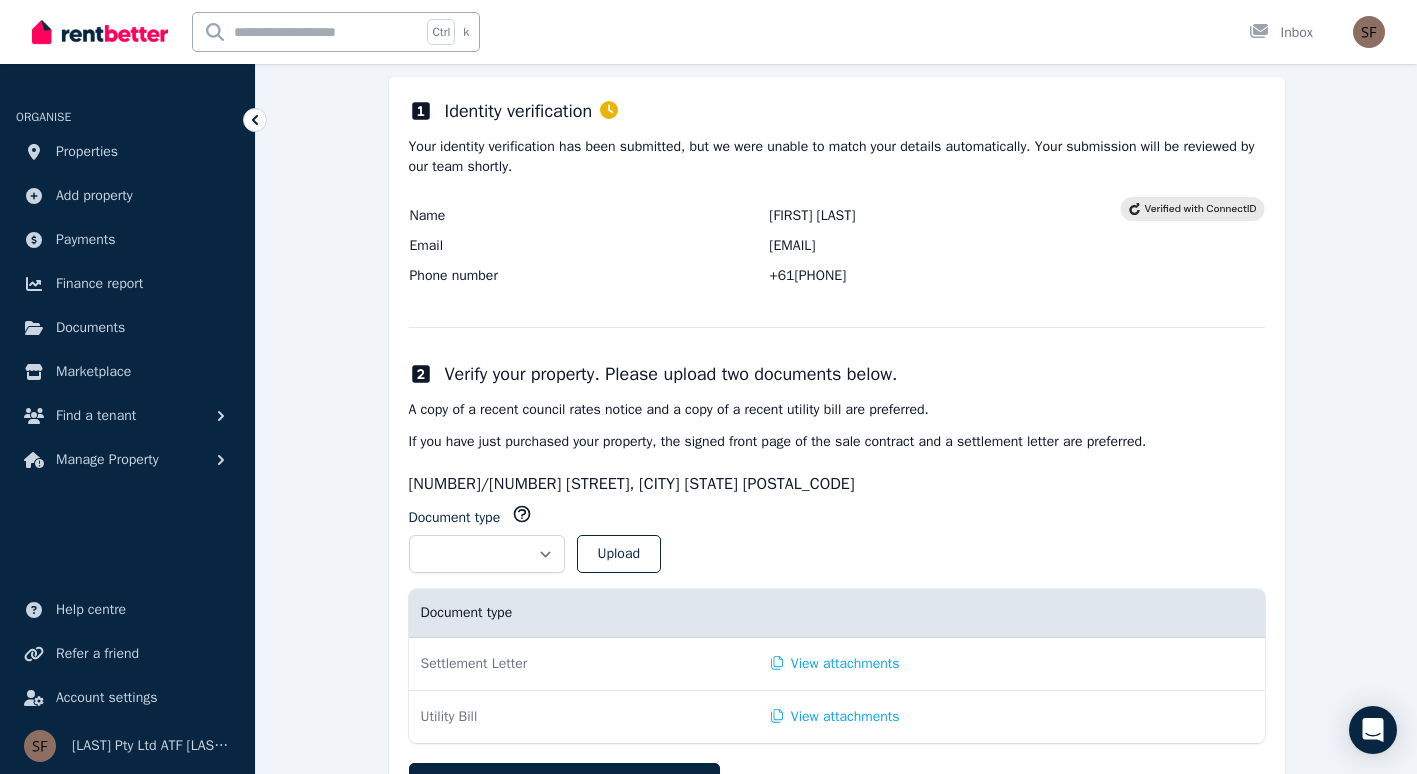 scroll, scrollTop: 260, scrollLeft: 0, axis: vertical 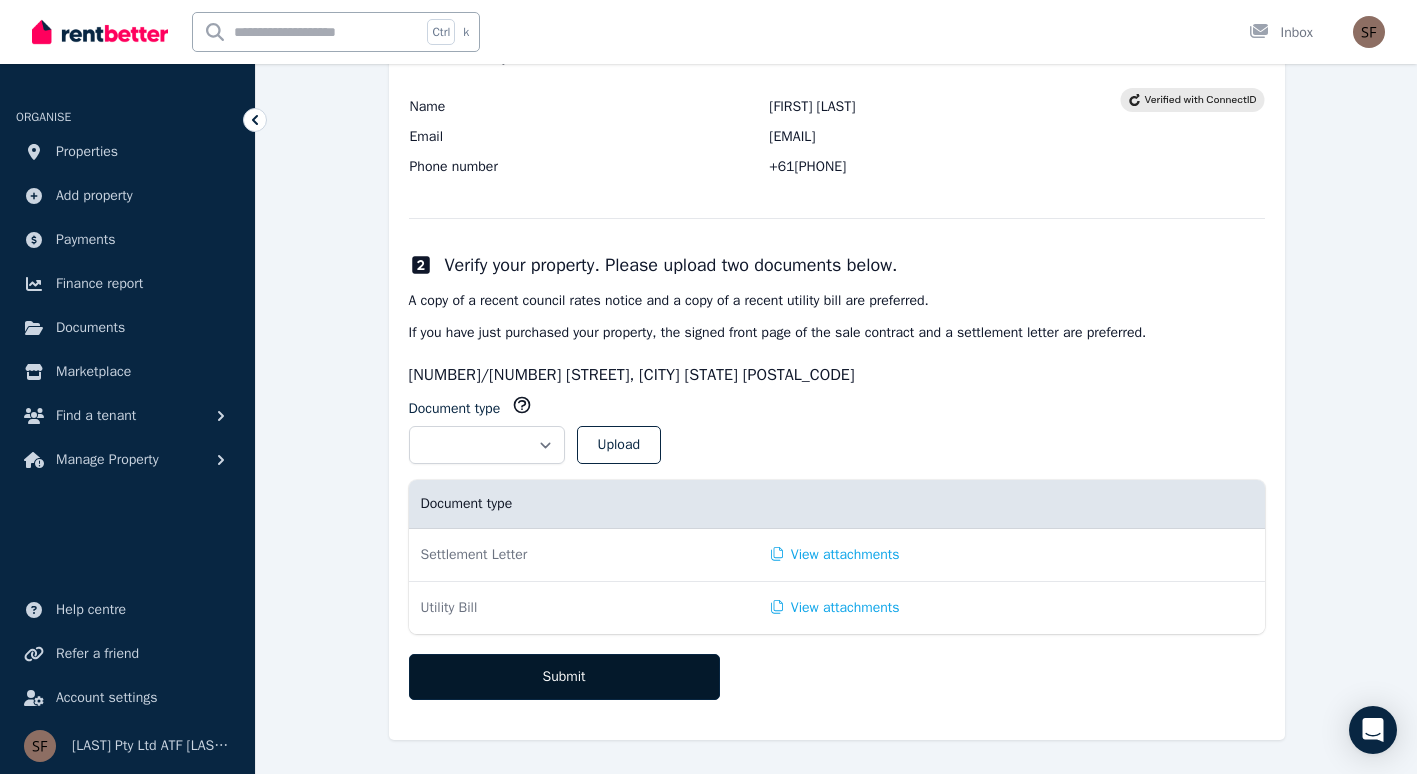 click on "Submit" at bounding box center [564, 677] 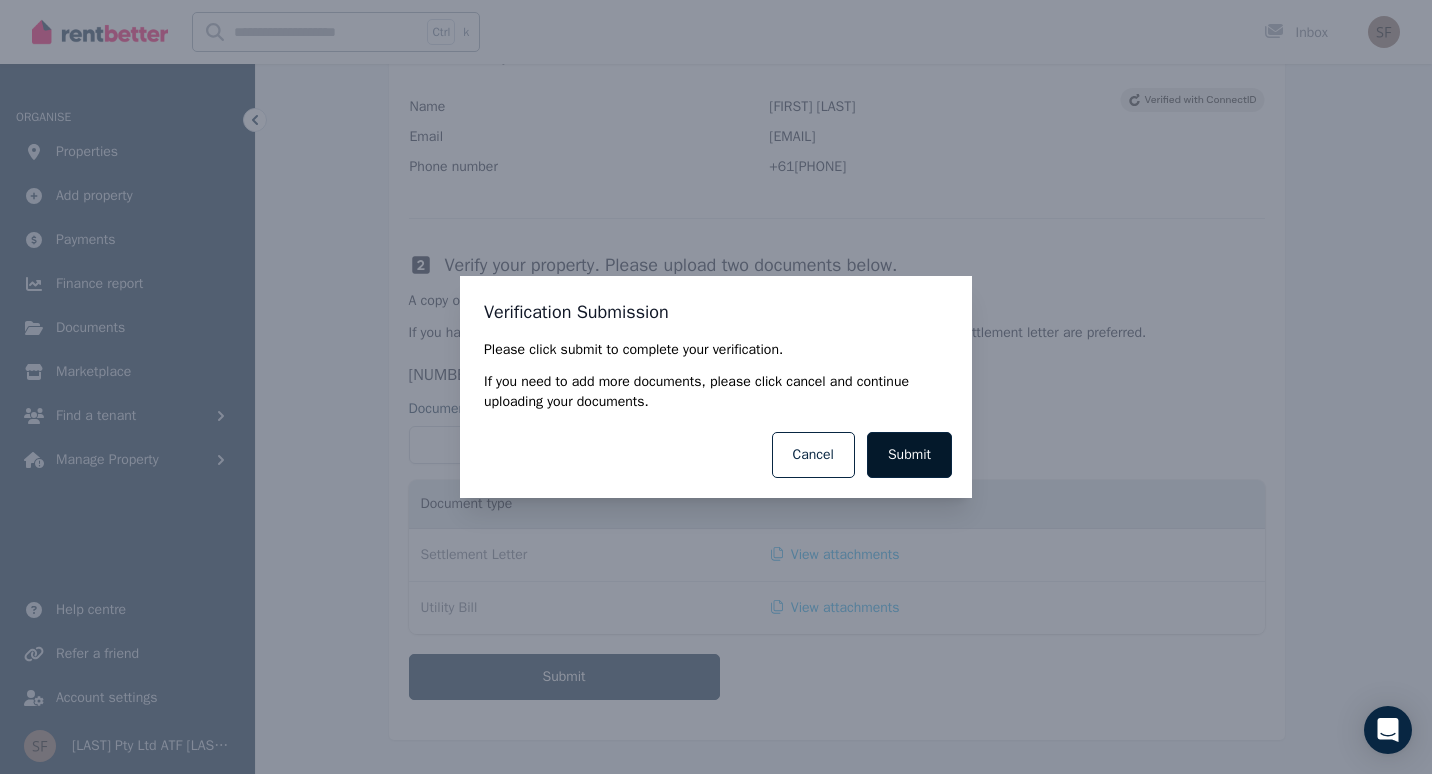click on "Submit" at bounding box center [909, 455] 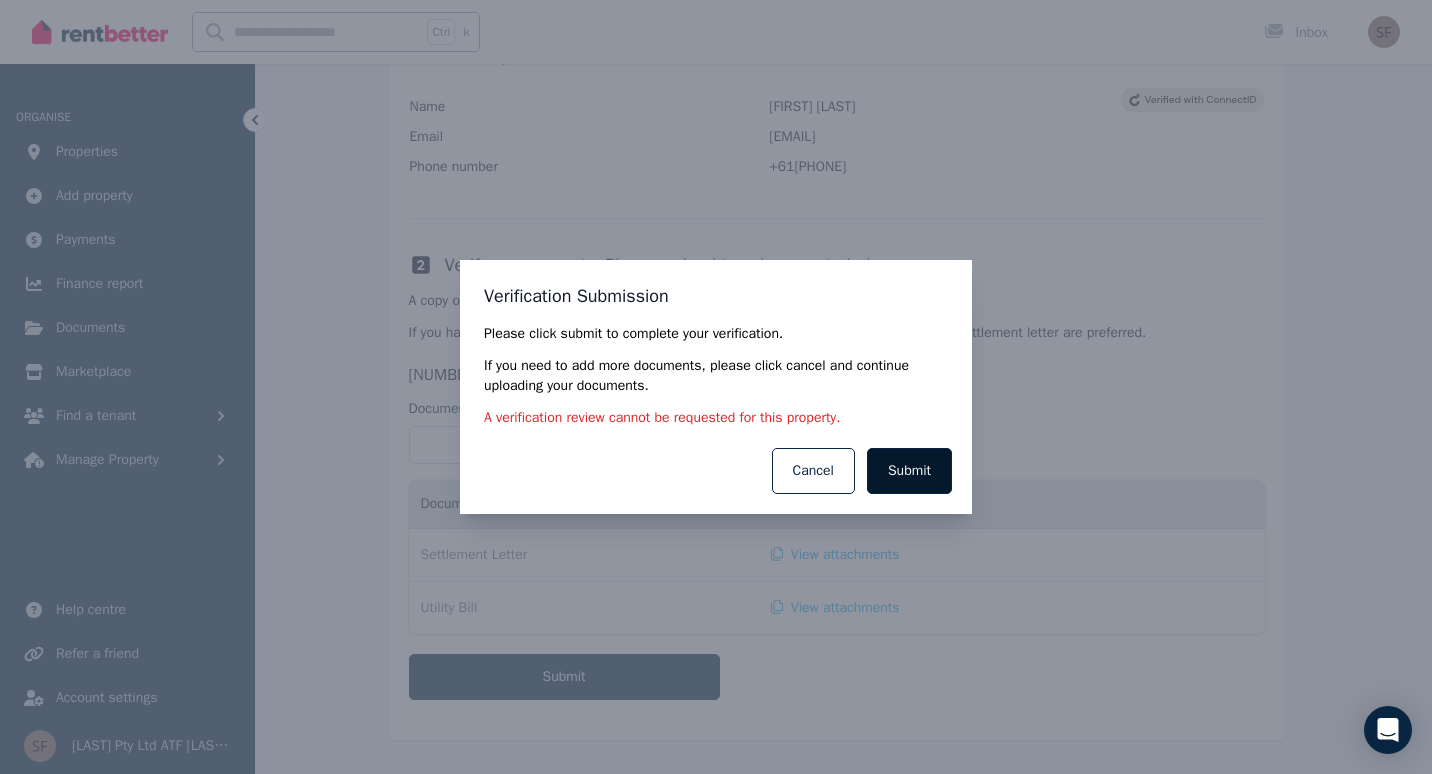 click on "Submit" at bounding box center [909, 471] 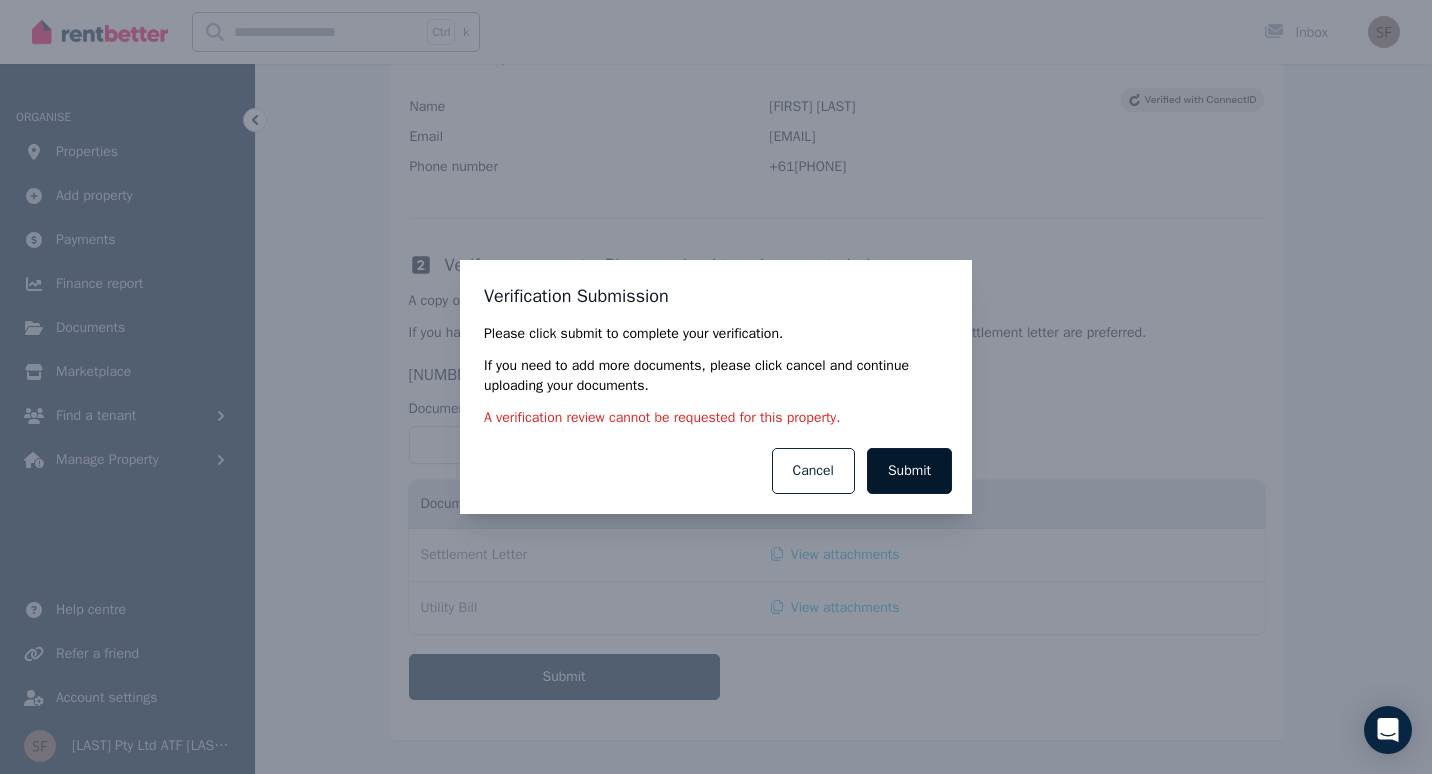 type 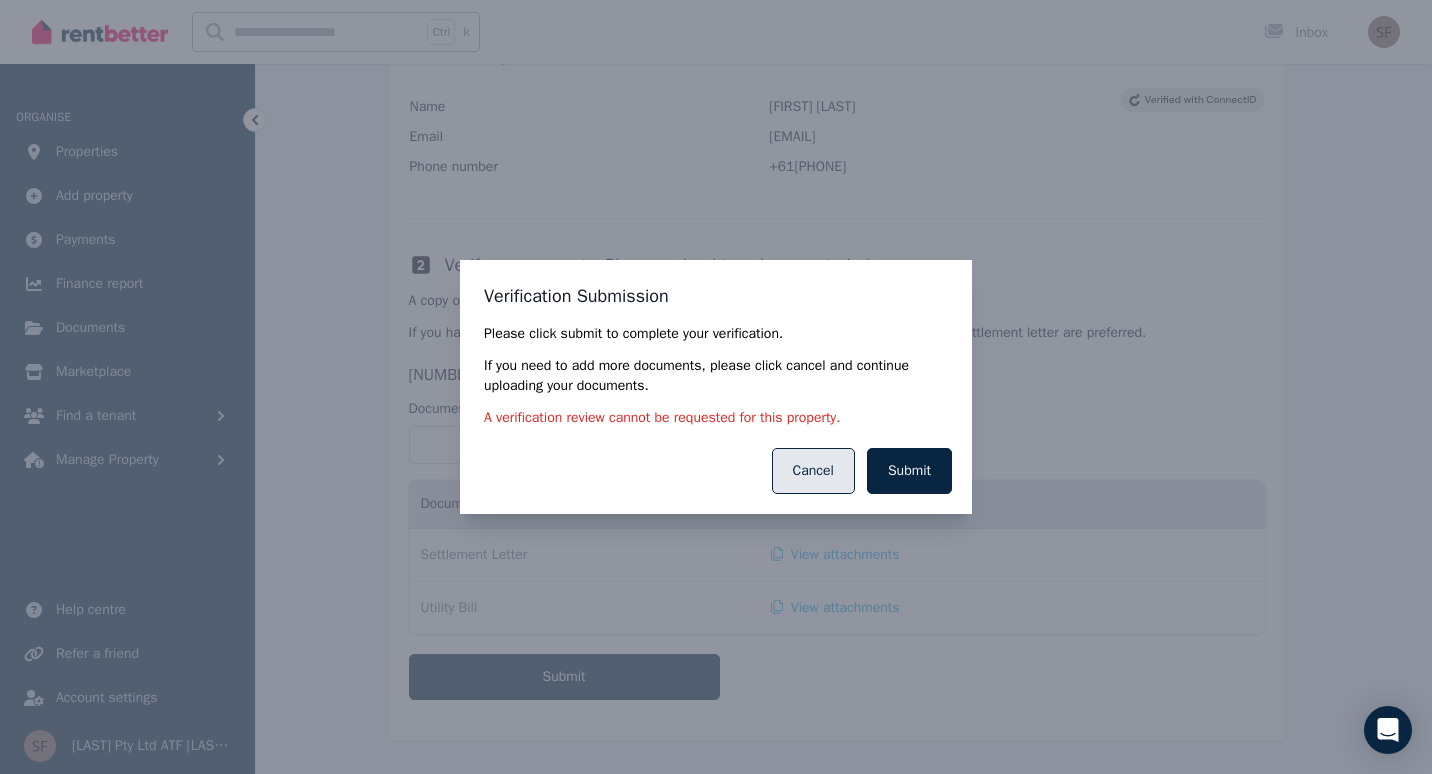 click on "Cancel" at bounding box center (813, 471) 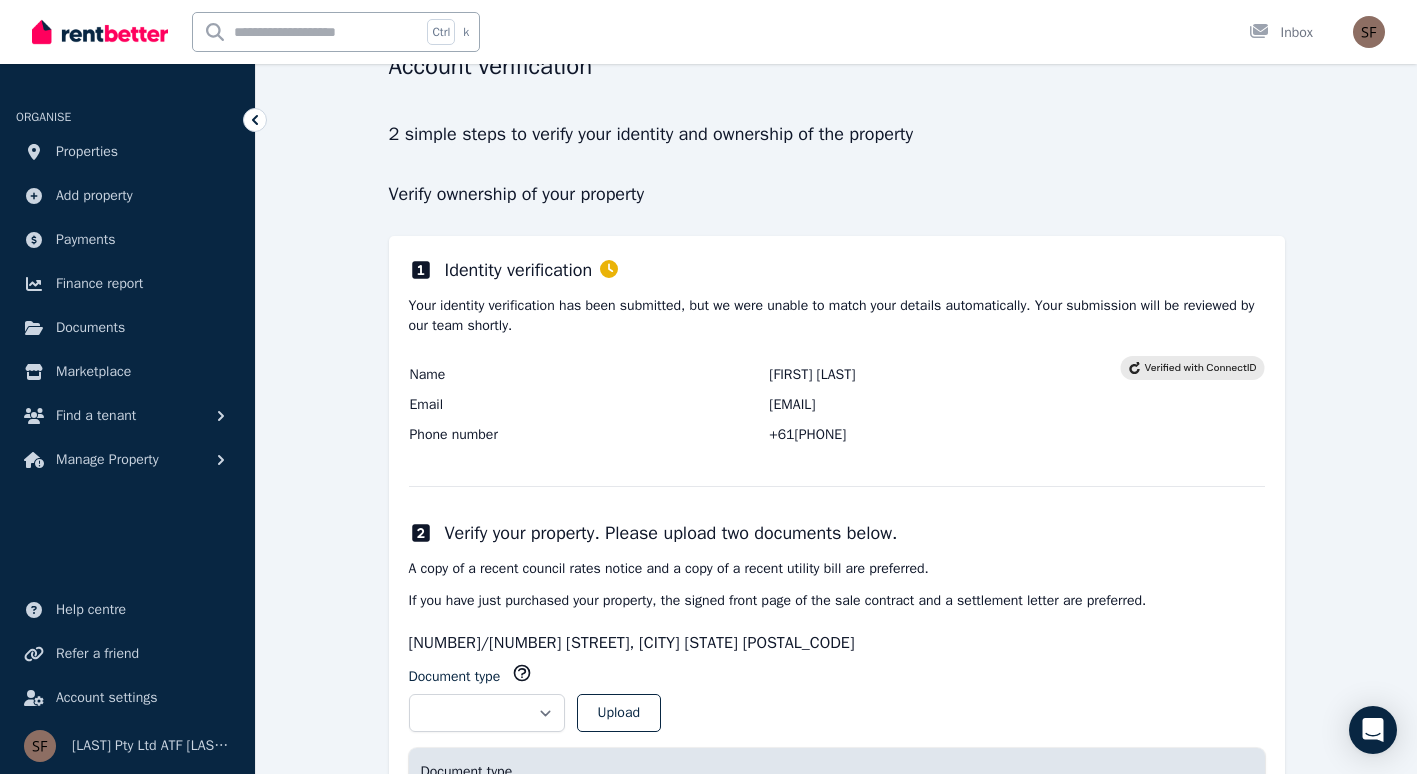 scroll, scrollTop: 0, scrollLeft: 0, axis: both 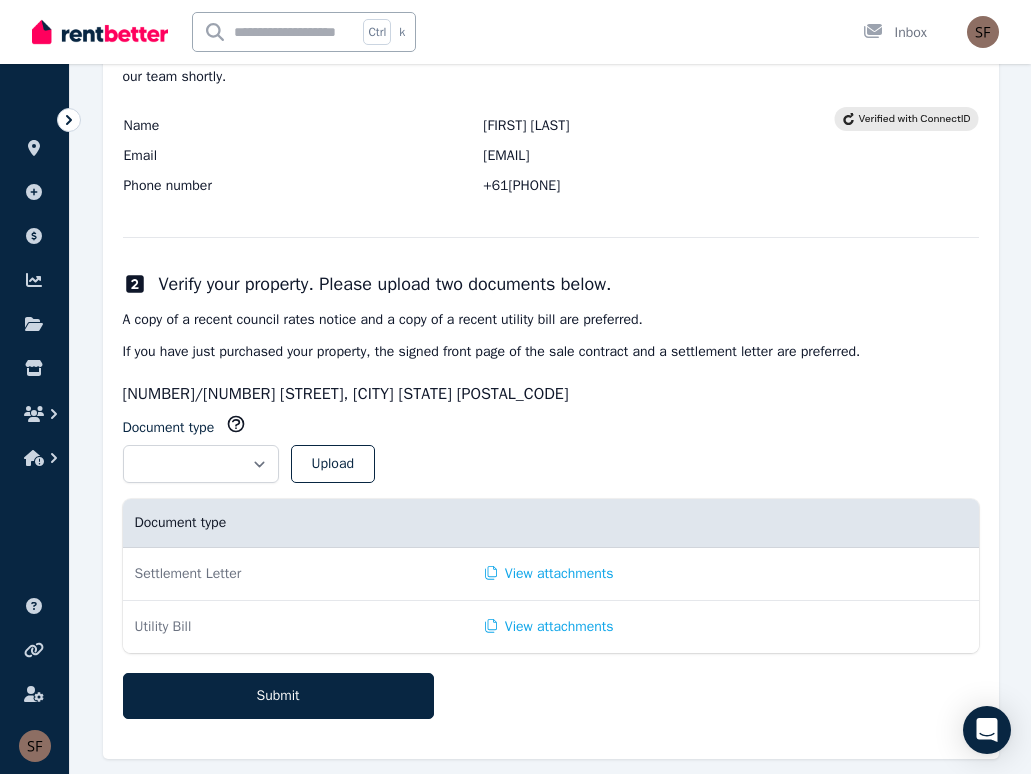 click 